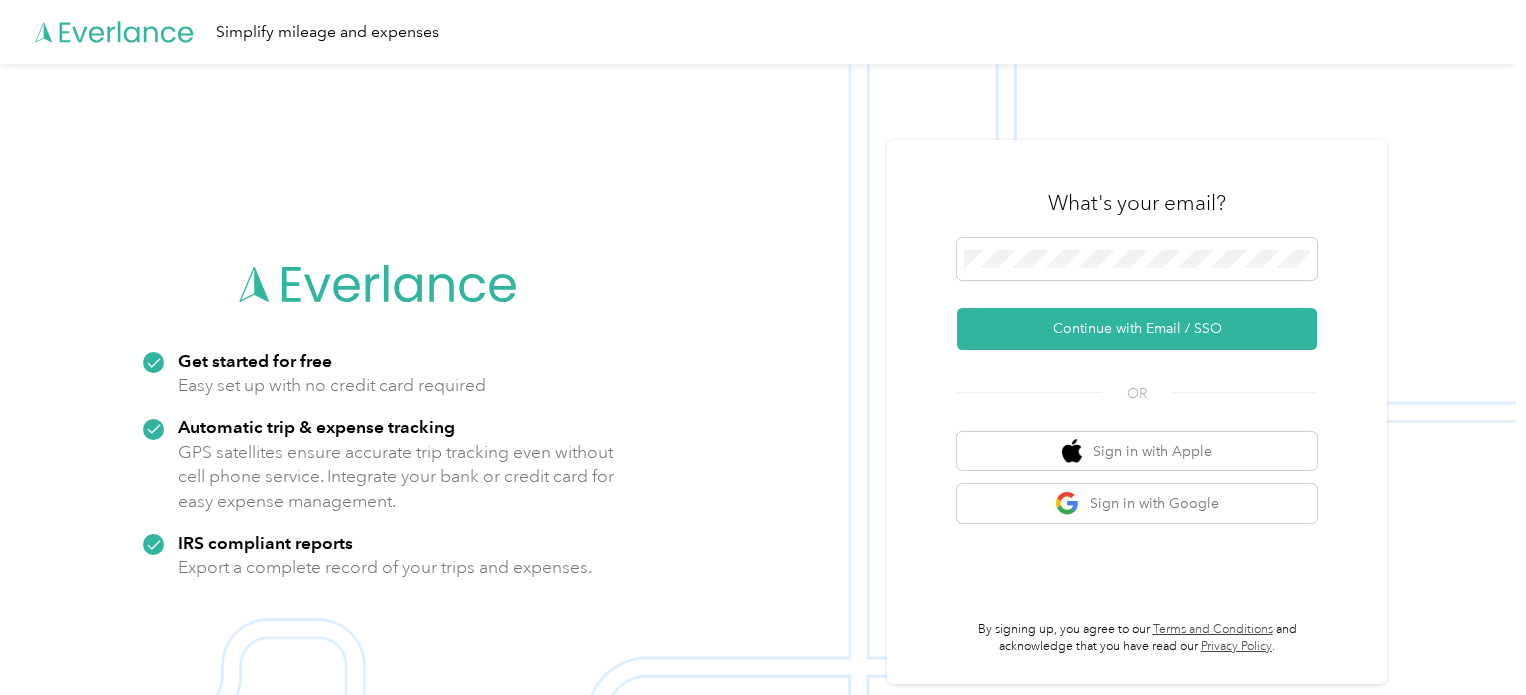 scroll, scrollTop: 0, scrollLeft: 0, axis: both 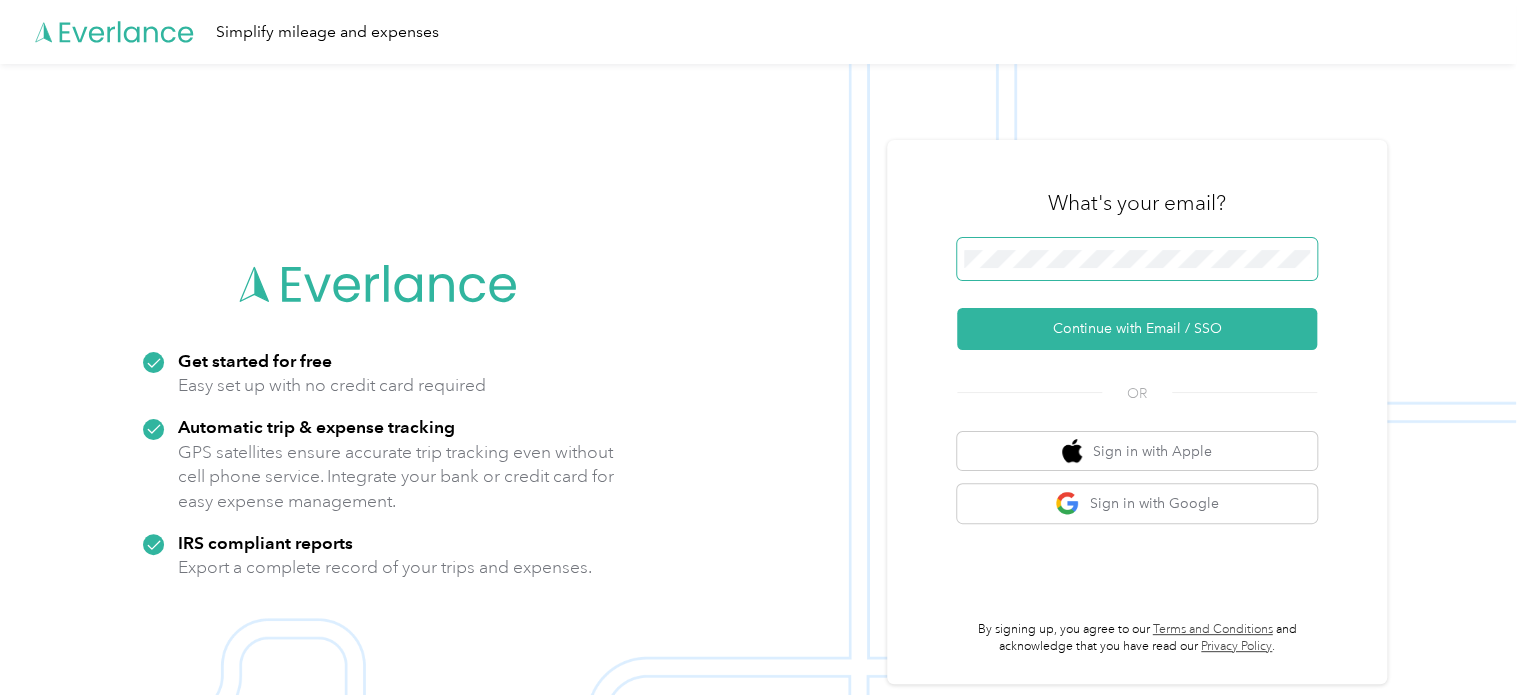 click on "Continue with Email / SSO" at bounding box center [1137, 329] 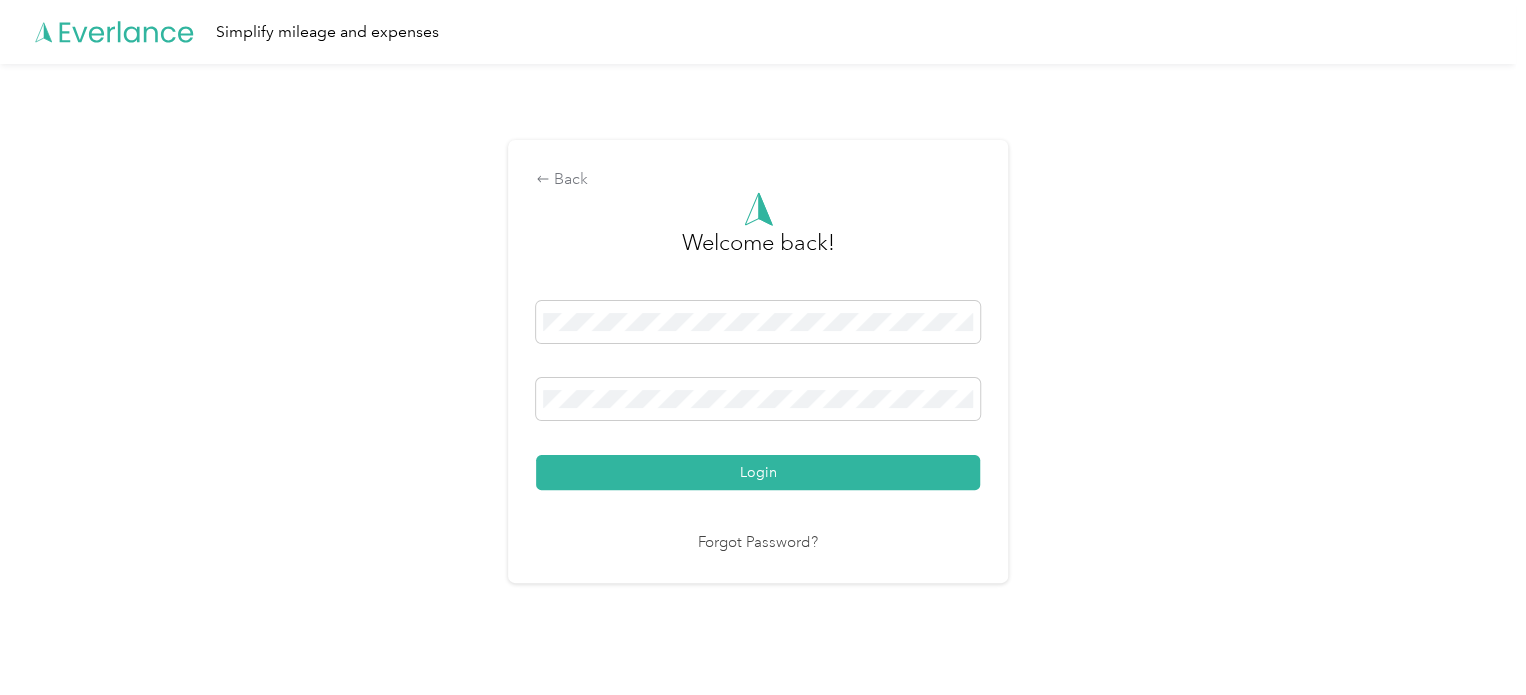 click on "Login" at bounding box center [758, 472] 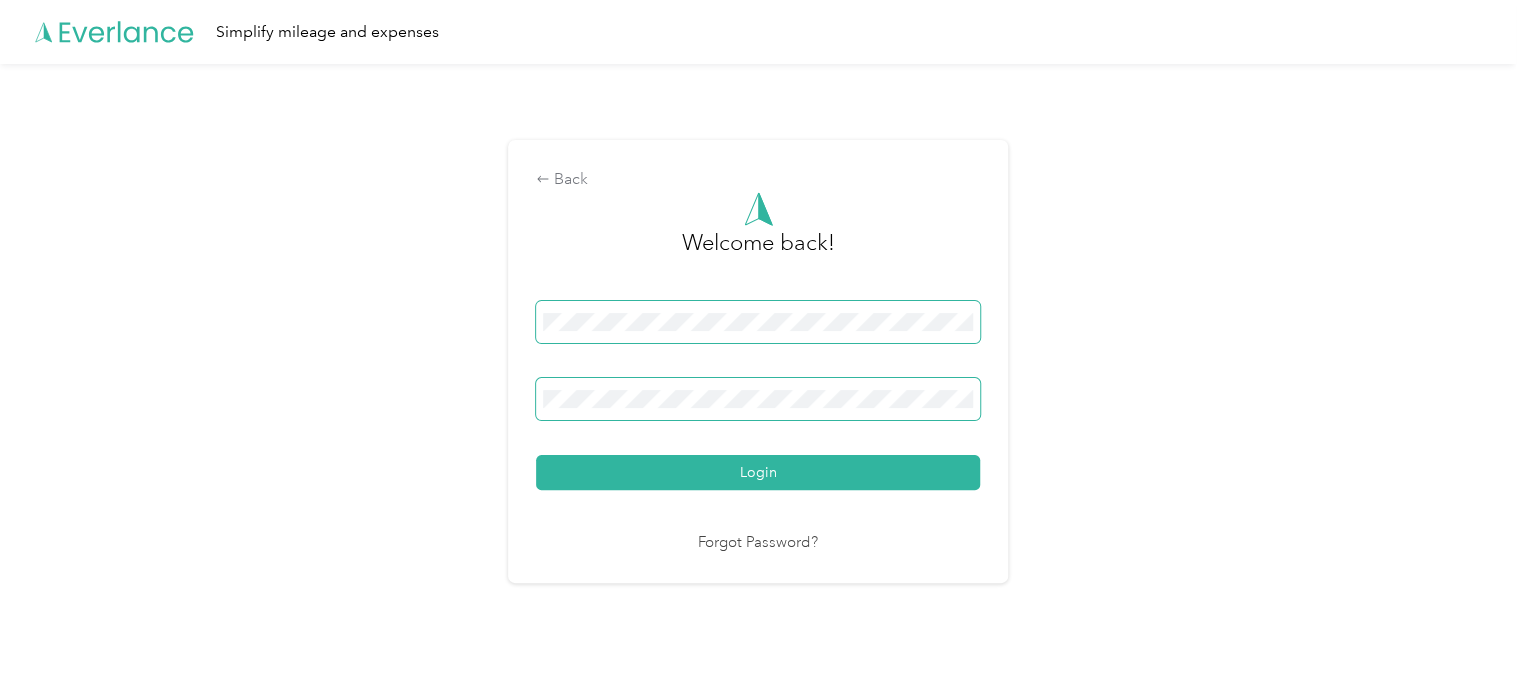 click on "Login" at bounding box center (758, 472) 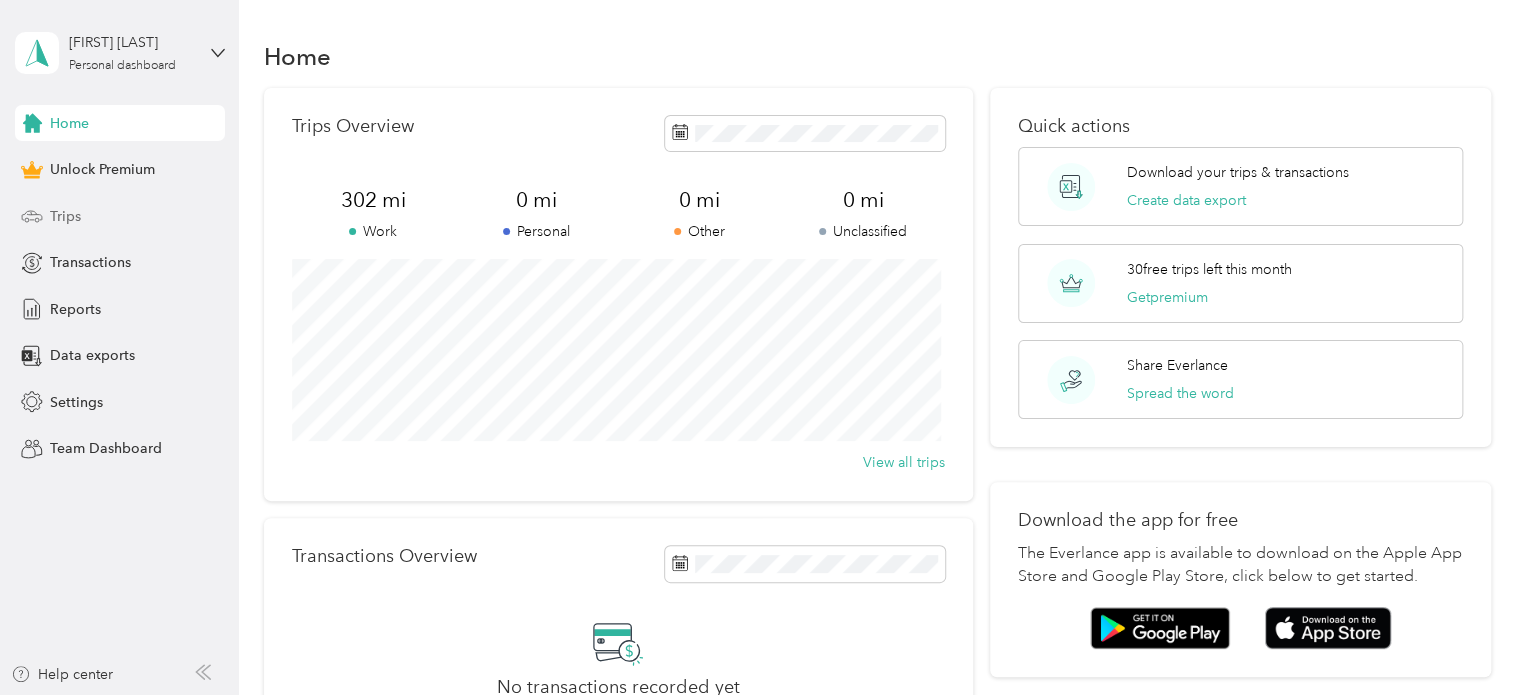 click on "Trips" at bounding box center (65, 216) 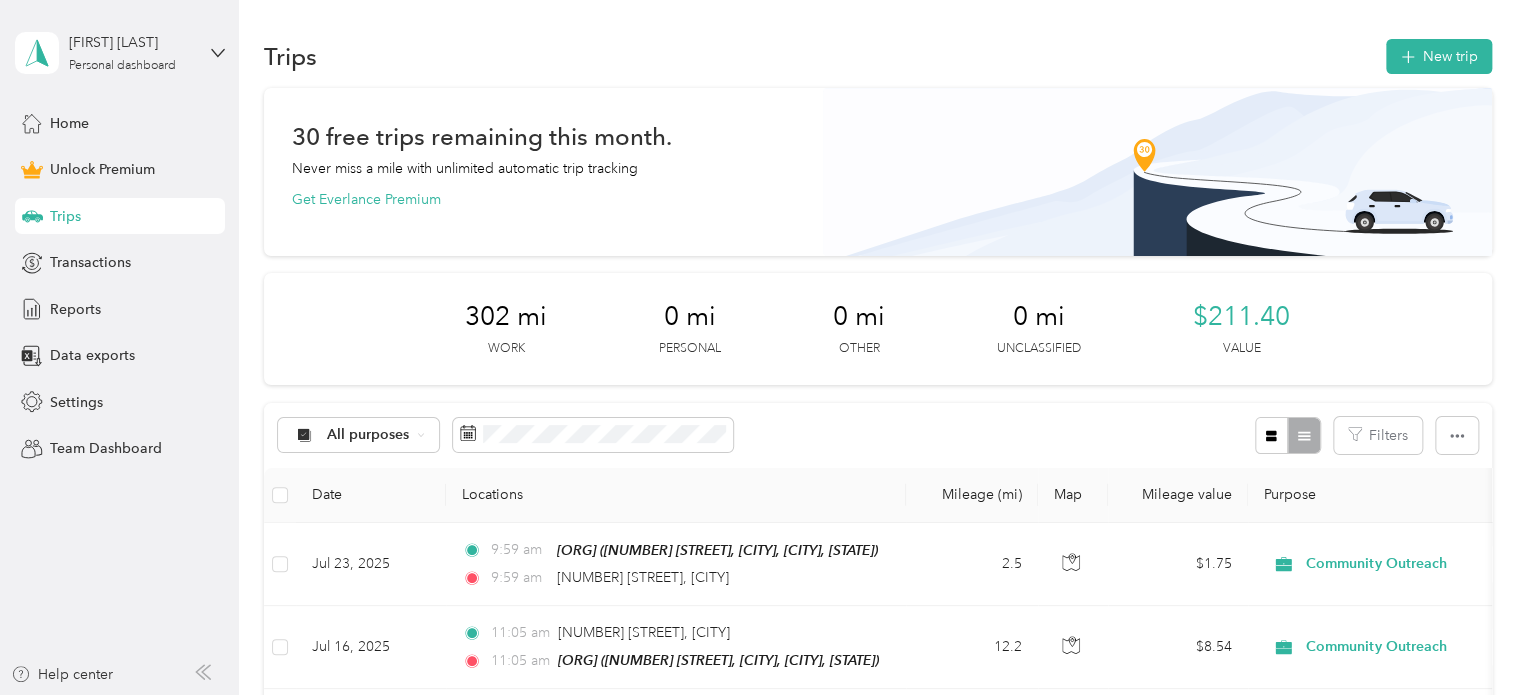 scroll, scrollTop: 100, scrollLeft: 0, axis: vertical 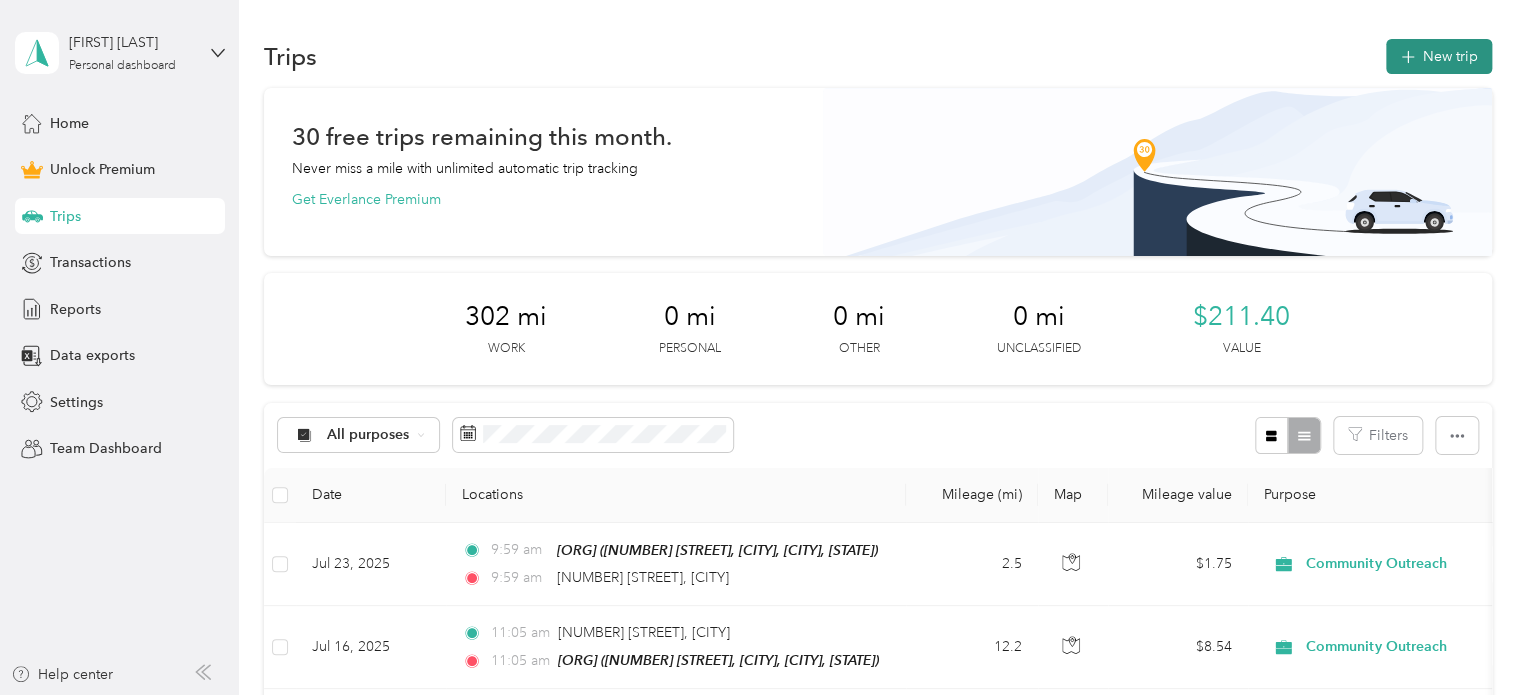 click on "New trip" at bounding box center [1439, 56] 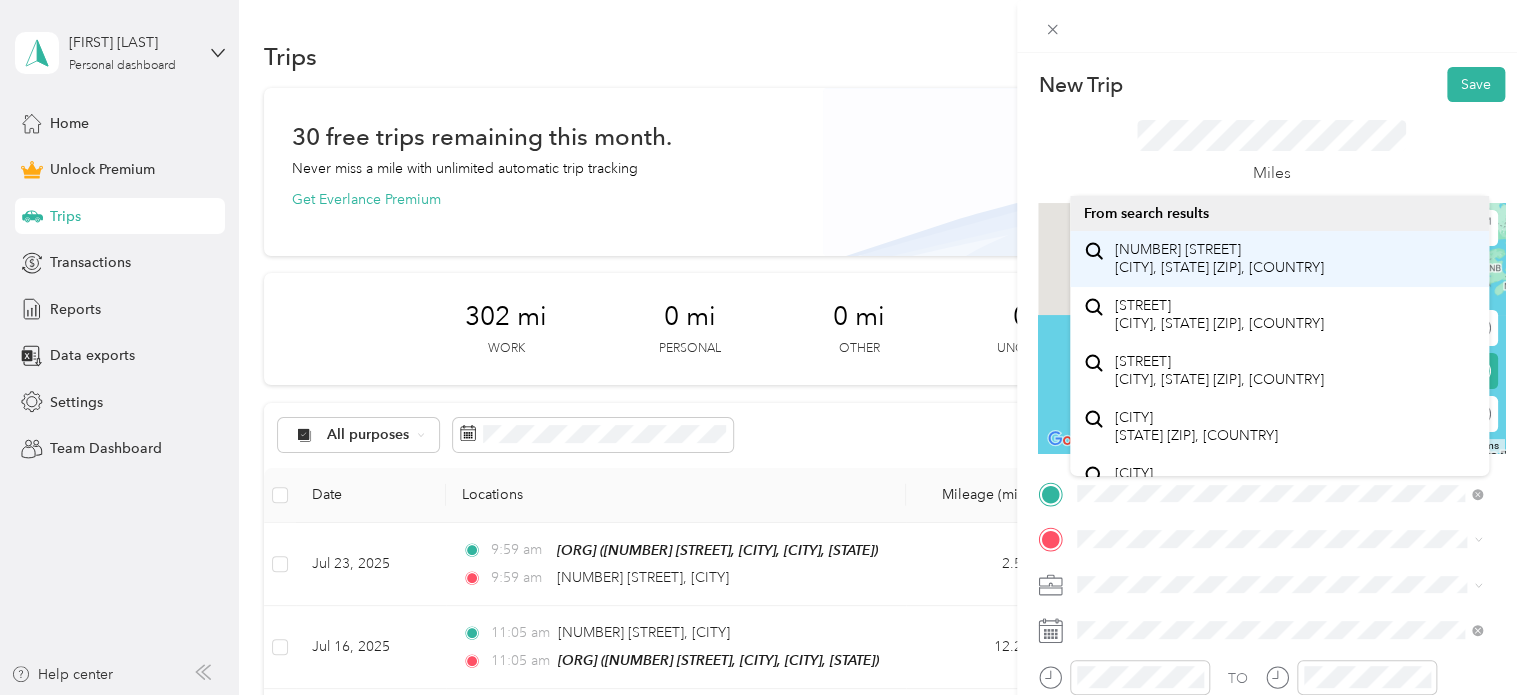 click on "[NUMBER] [STREET]
[CITY], [STATE] [ZIP], [COUNTRY]" at bounding box center [1219, 258] 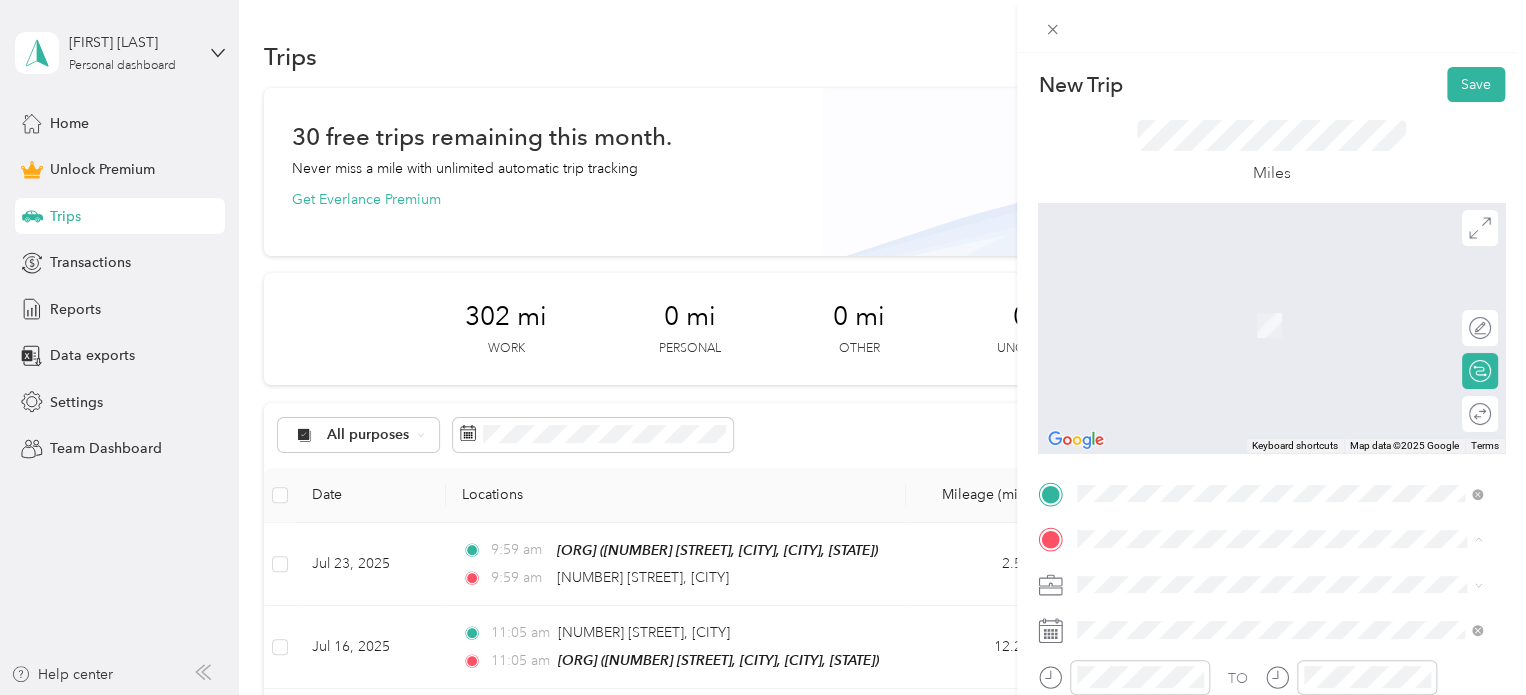 click on "[NUMBER] [STREET], [CITY], [ZIP], [CITY], [STATE], [COUNTRY]" at bounding box center [1272, 336] 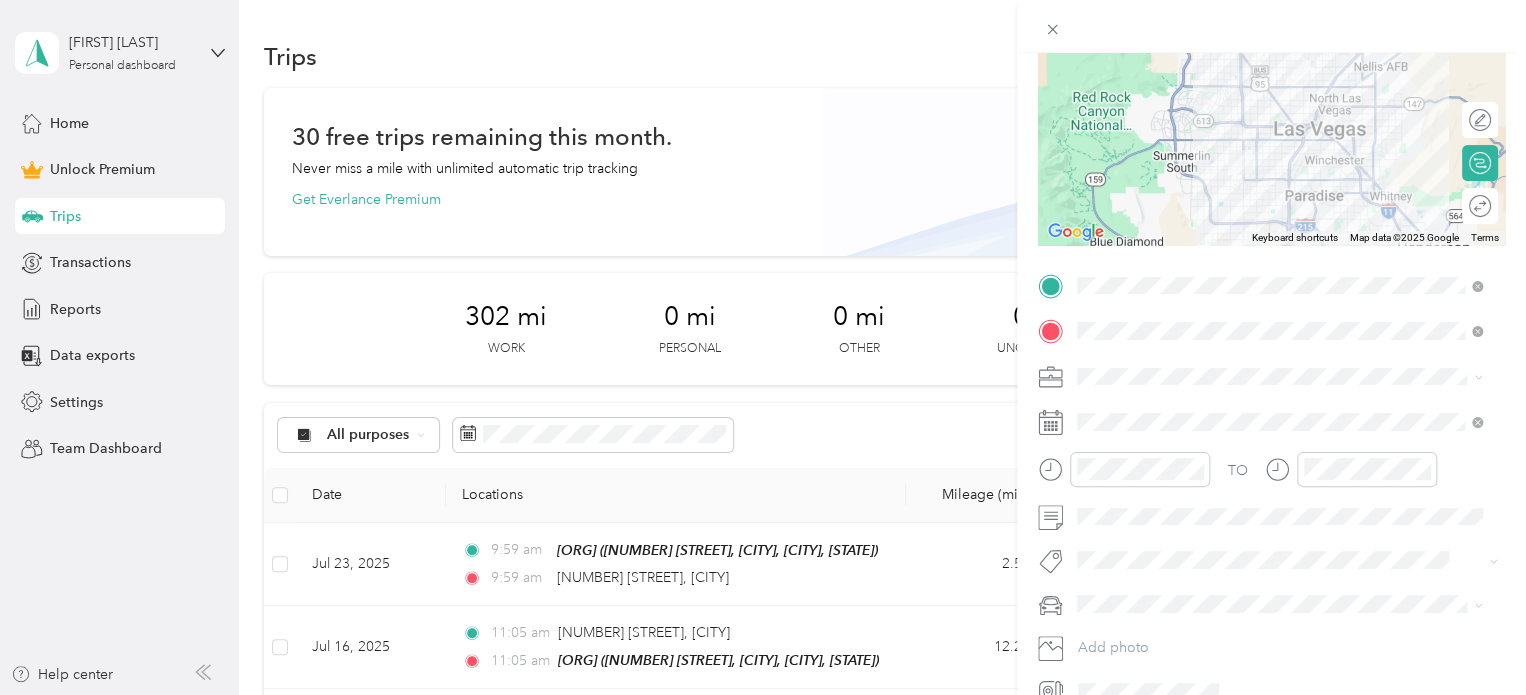 scroll, scrollTop: 224, scrollLeft: 0, axis: vertical 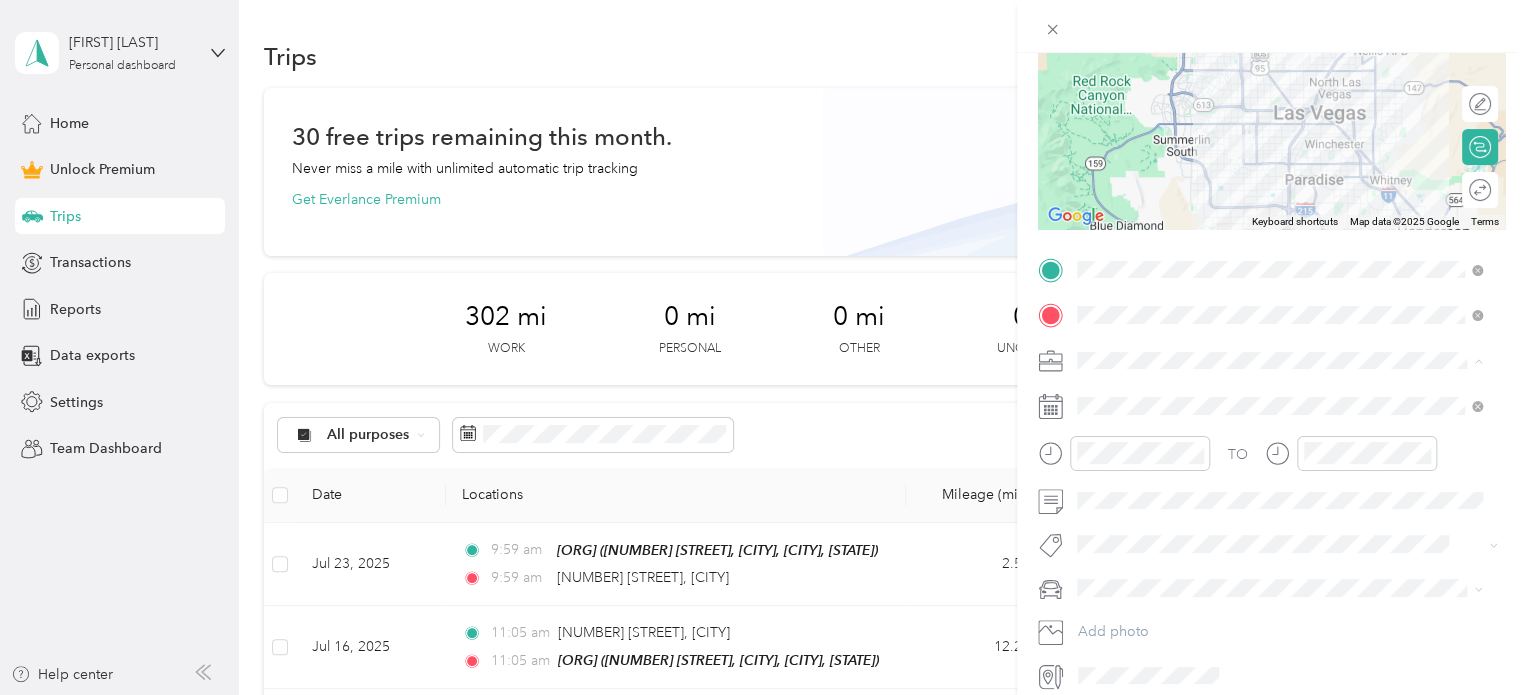 click on "Community Outreach" at bounding box center [1279, 465] 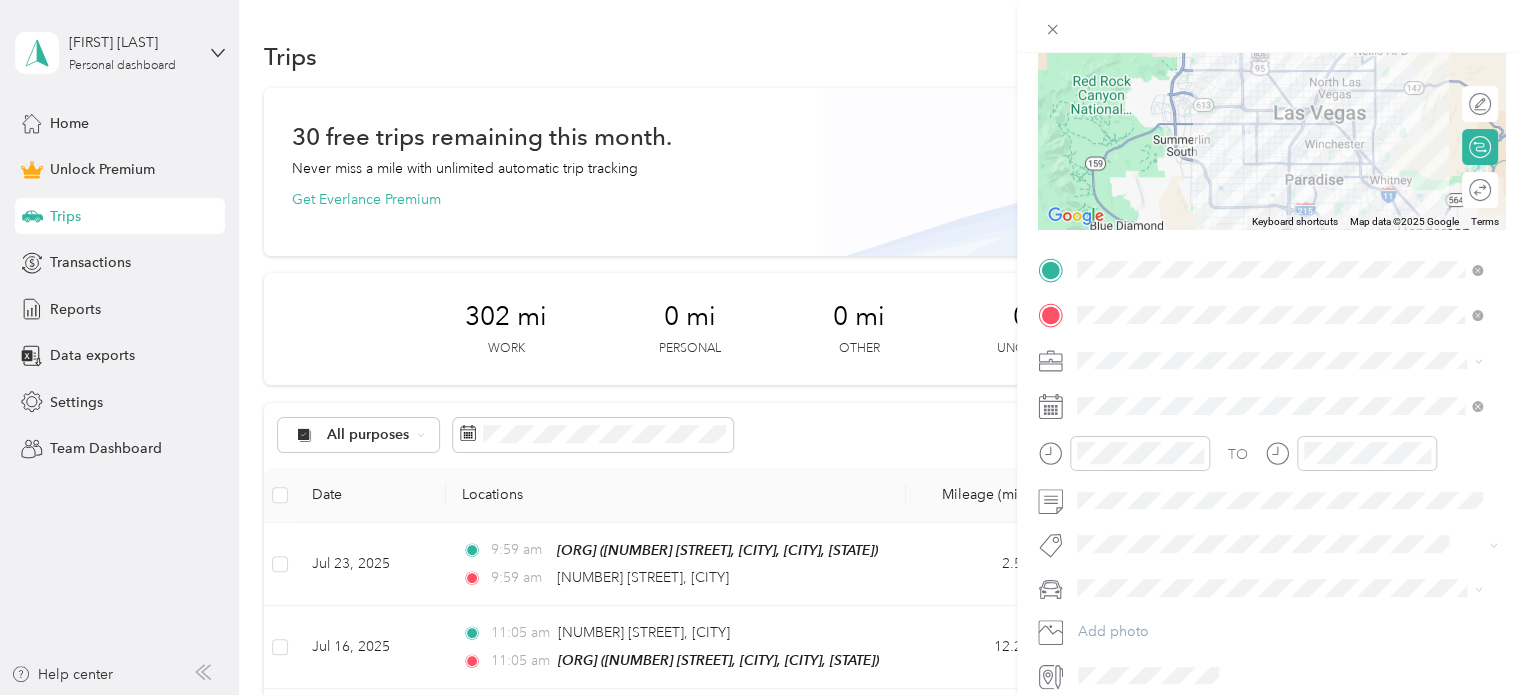 click on "New Trip Save This trip cannot be edited because it is either under review, approved, or paid. Contact your Team Manager to edit it. Miles To navigate the map with touch gestures double-tap and hold your finger on the map, then drag the map. ← Move left → Move right ↑ Move up ↓ Move down + Zoom in - Zoom out Home Jump left by 75% End Jump right by 75% Page Up Jump up by 75% Page Down Jump down by 75% Keyboard shortcuts Map Data Map data ©2025 Google Map data ©2025 Google 5 km  Click to toggle between metric and imperial units Terms Report a map error Edit route Calculate route Round trip TO Add photo" at bounding box center [1271, 267] 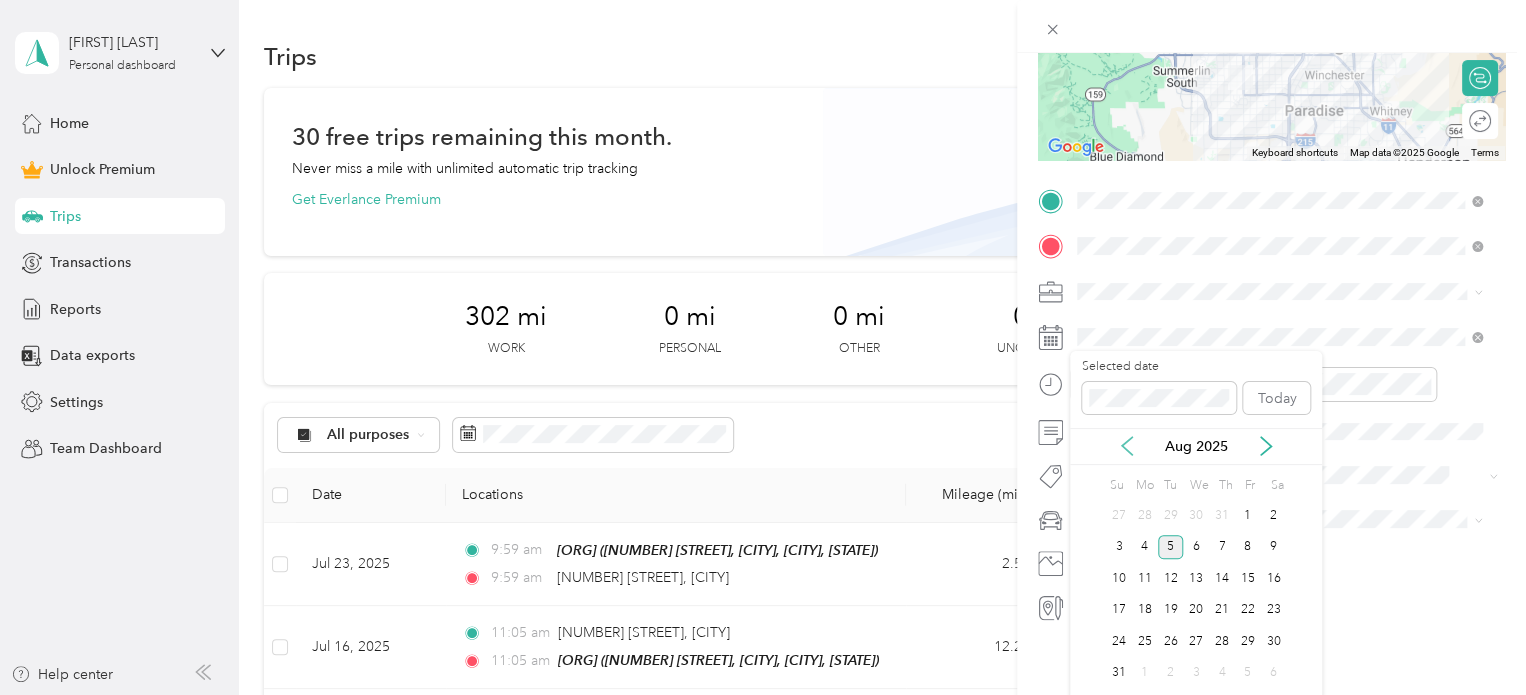 click 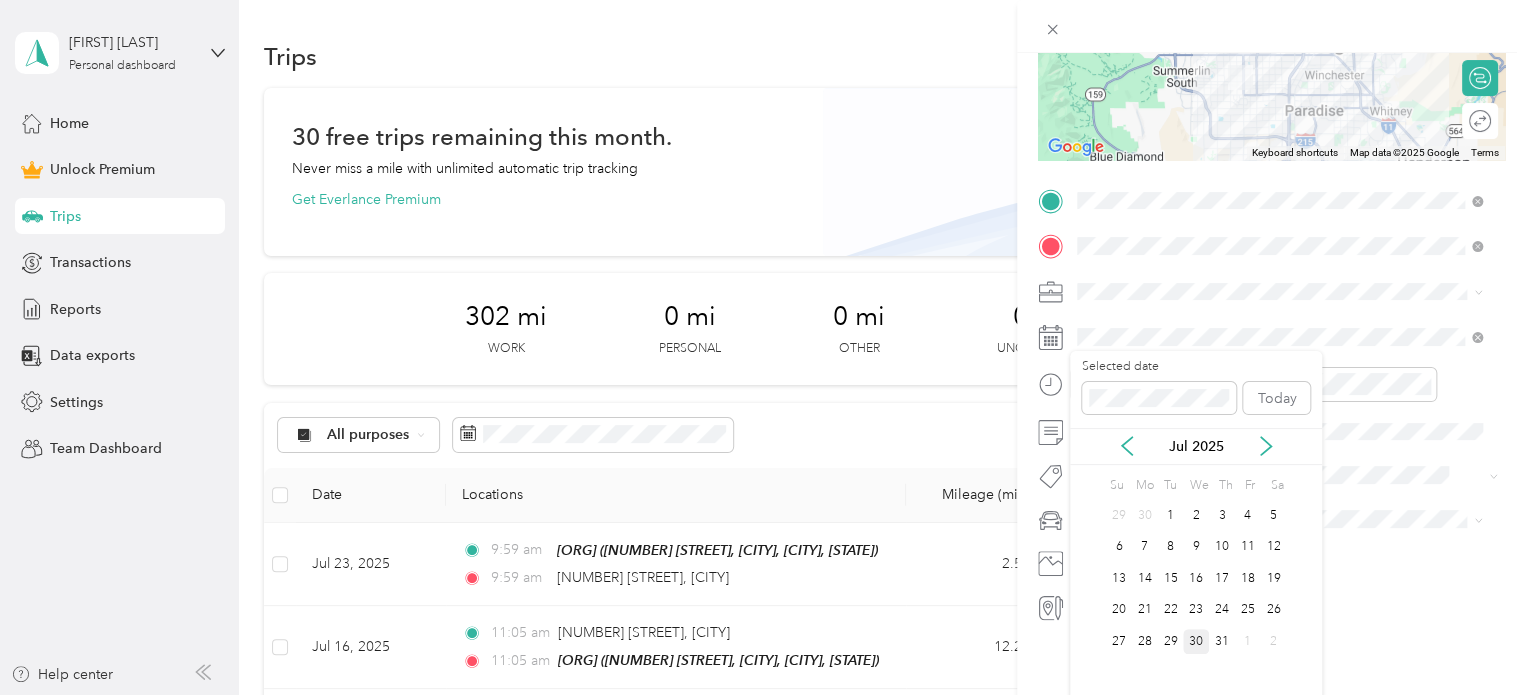 click on "30" at bounding box center (1196, 641) 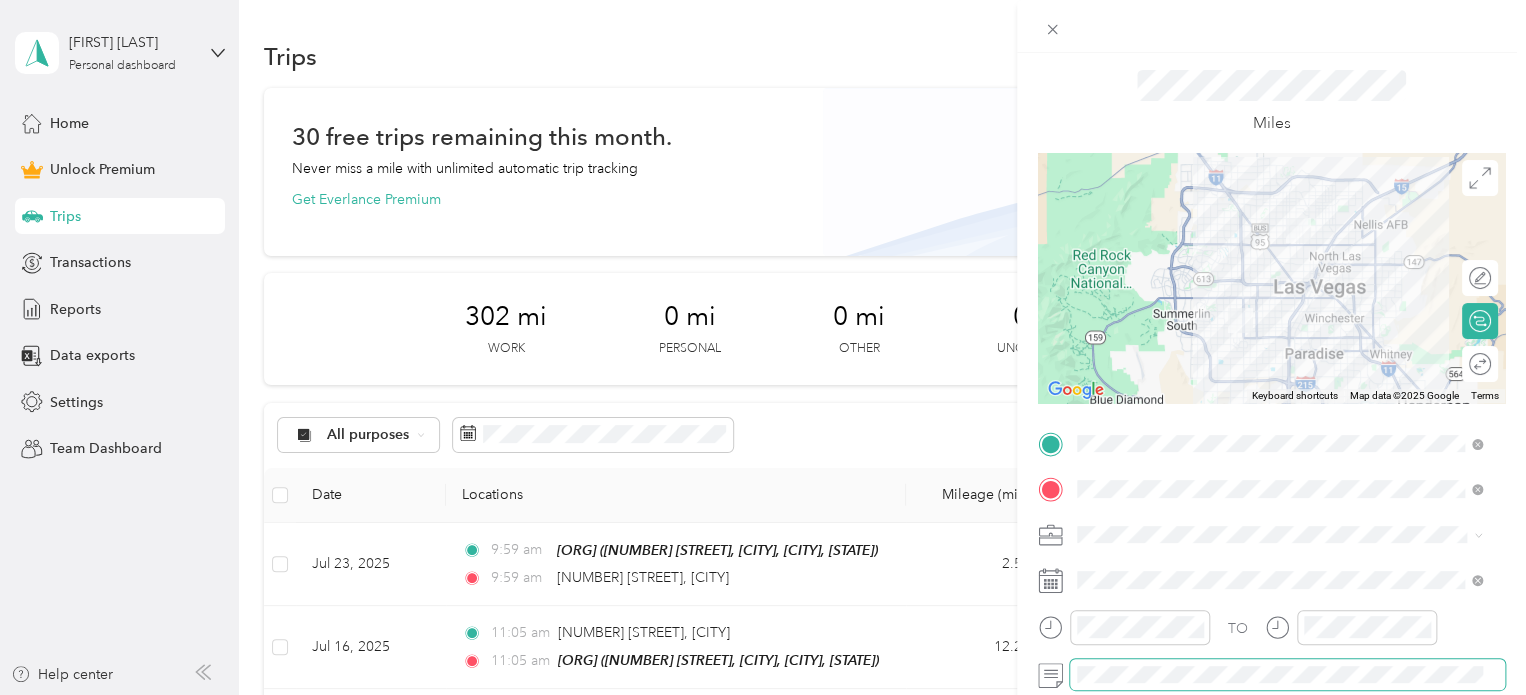 scroll, scrollTop: 0, scrollLeft: 0, axis: both 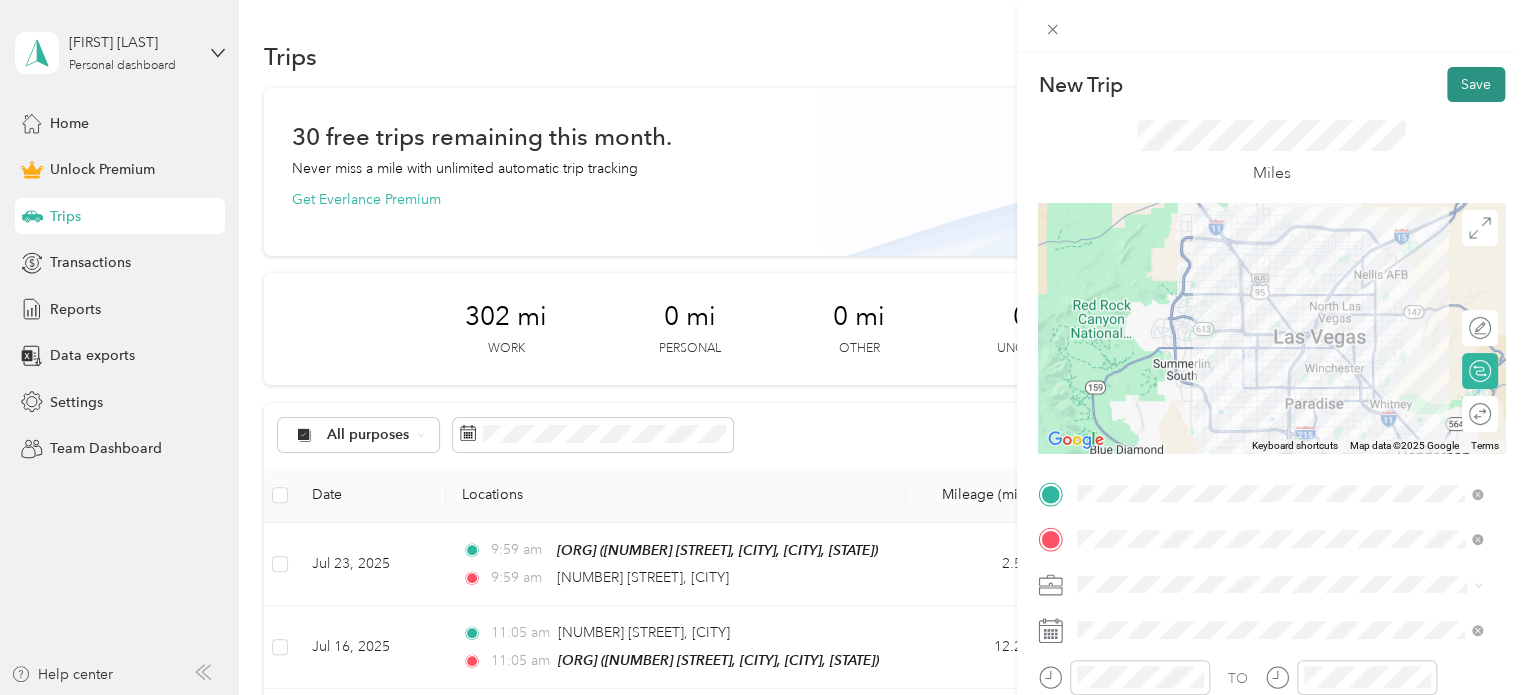 click on "Save" at bounding box center (1476, 84) 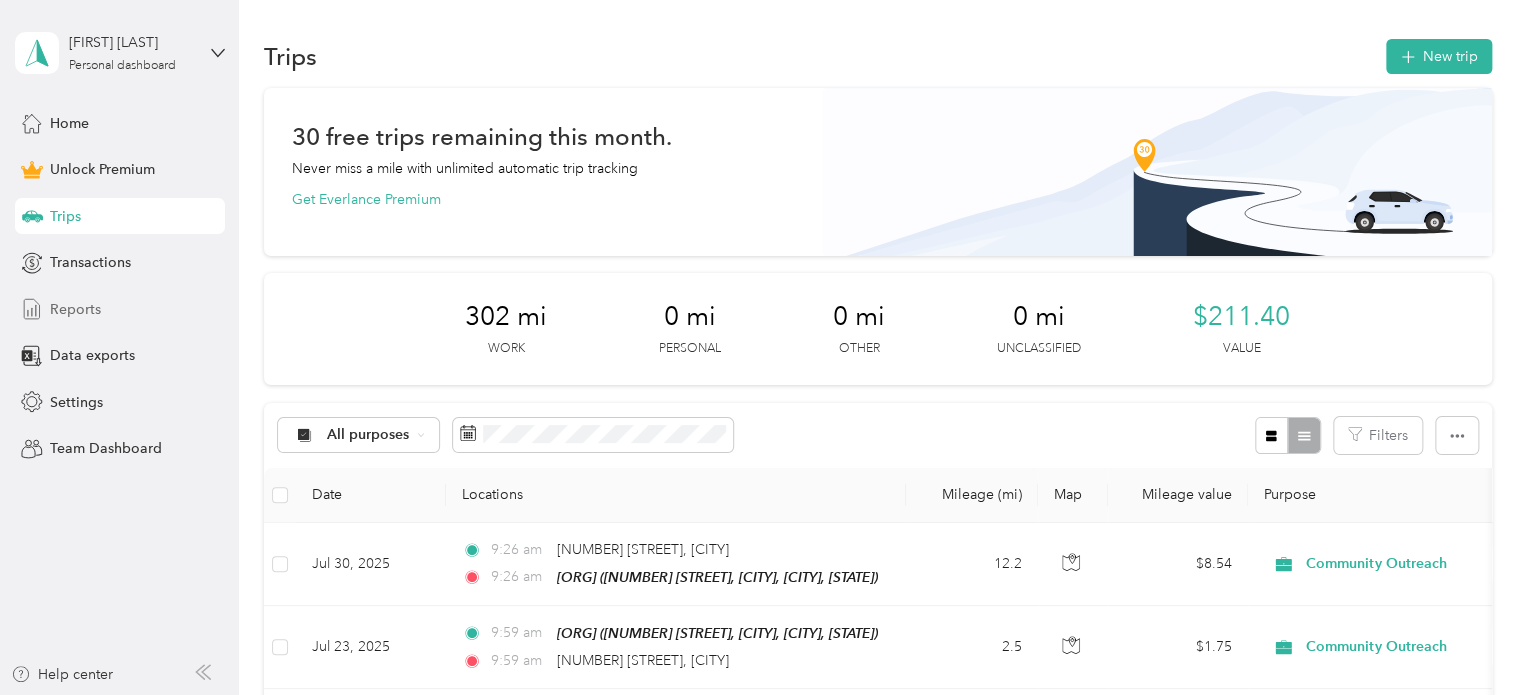 click on "Reports" at bounding box center (75, 309) 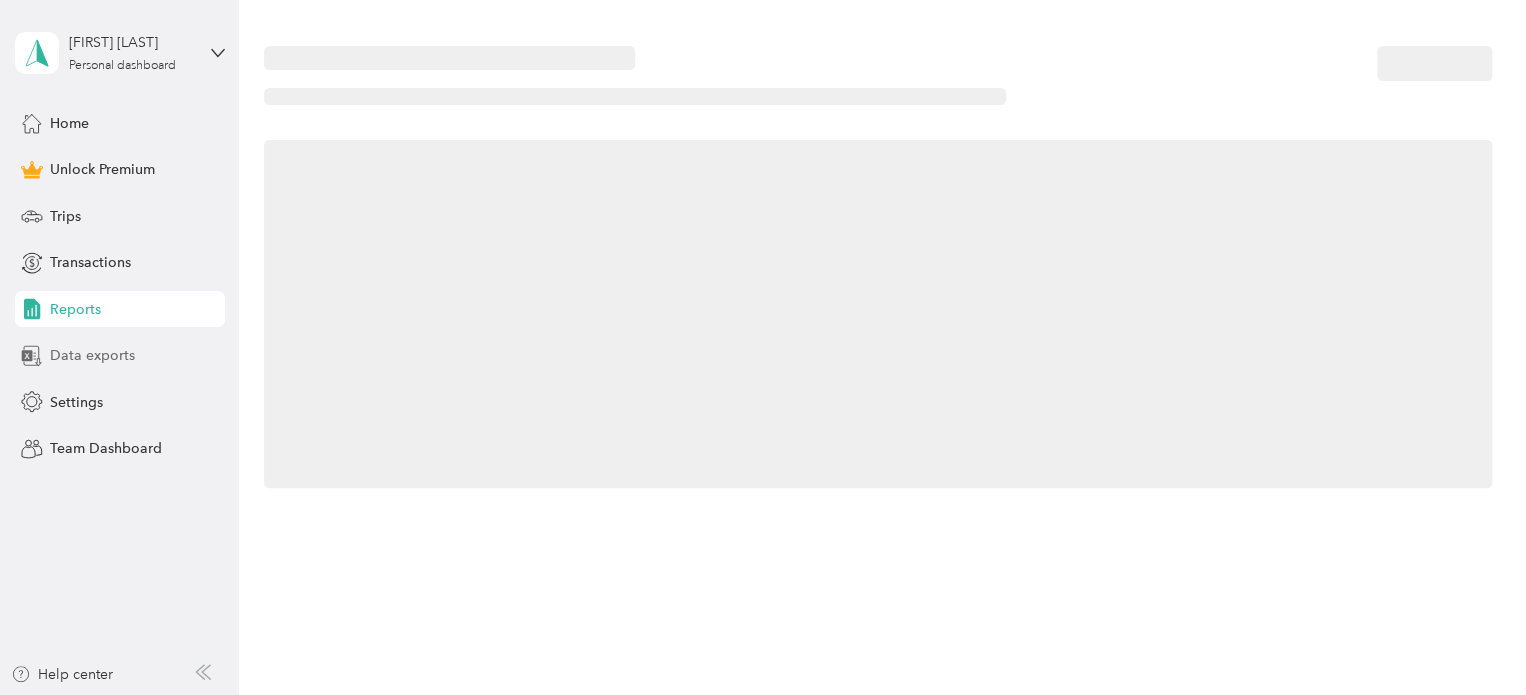 click on "Data exports" at bounding box center [92, 355] 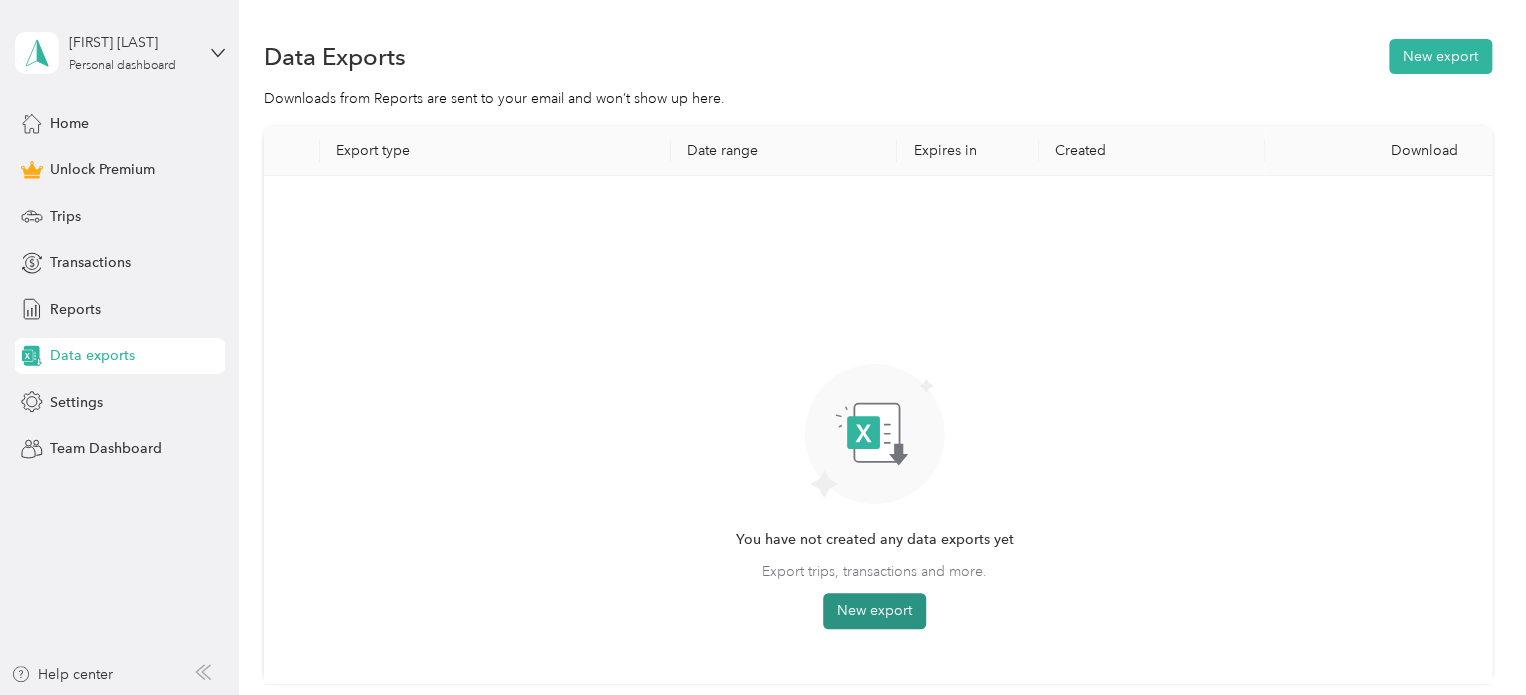 click on "New export" at bounding box center (874, 611) 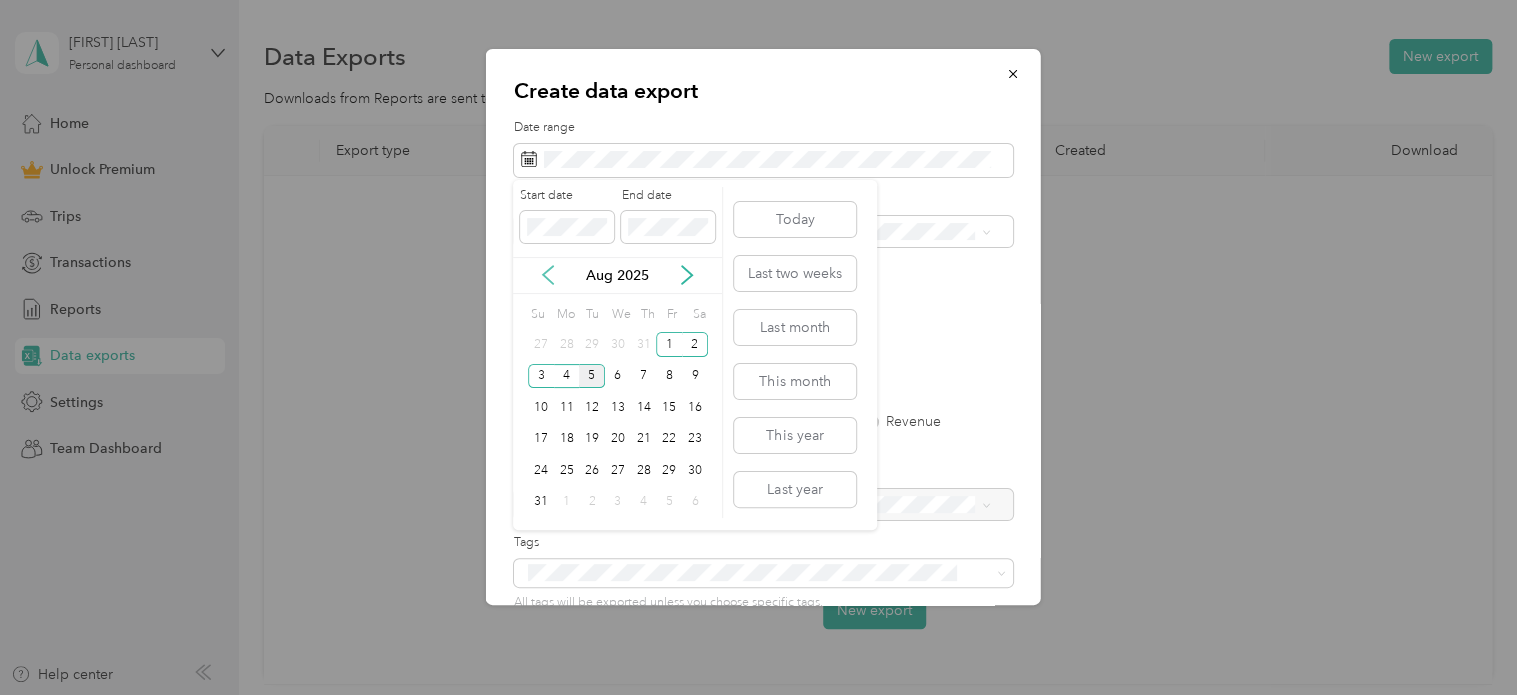 click 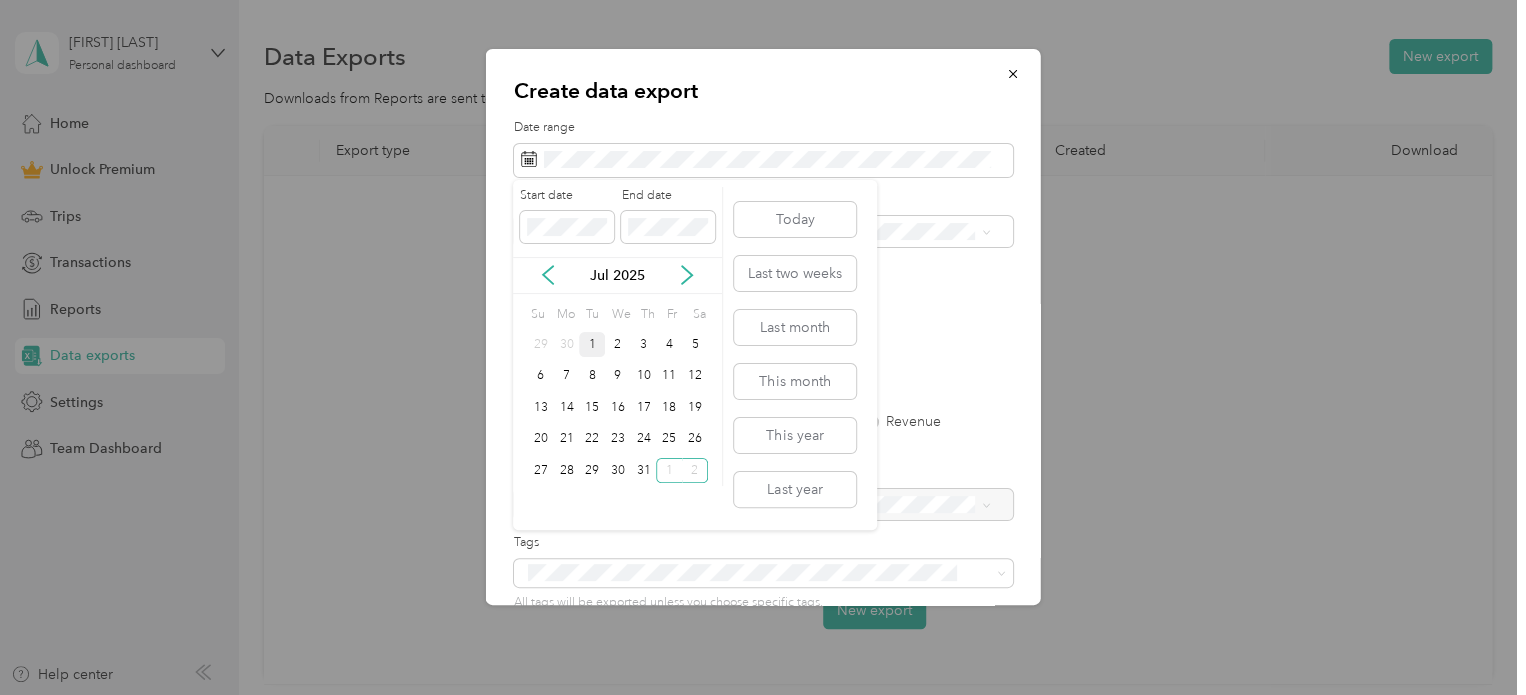 click on "1" at bounding box center (592, 344) 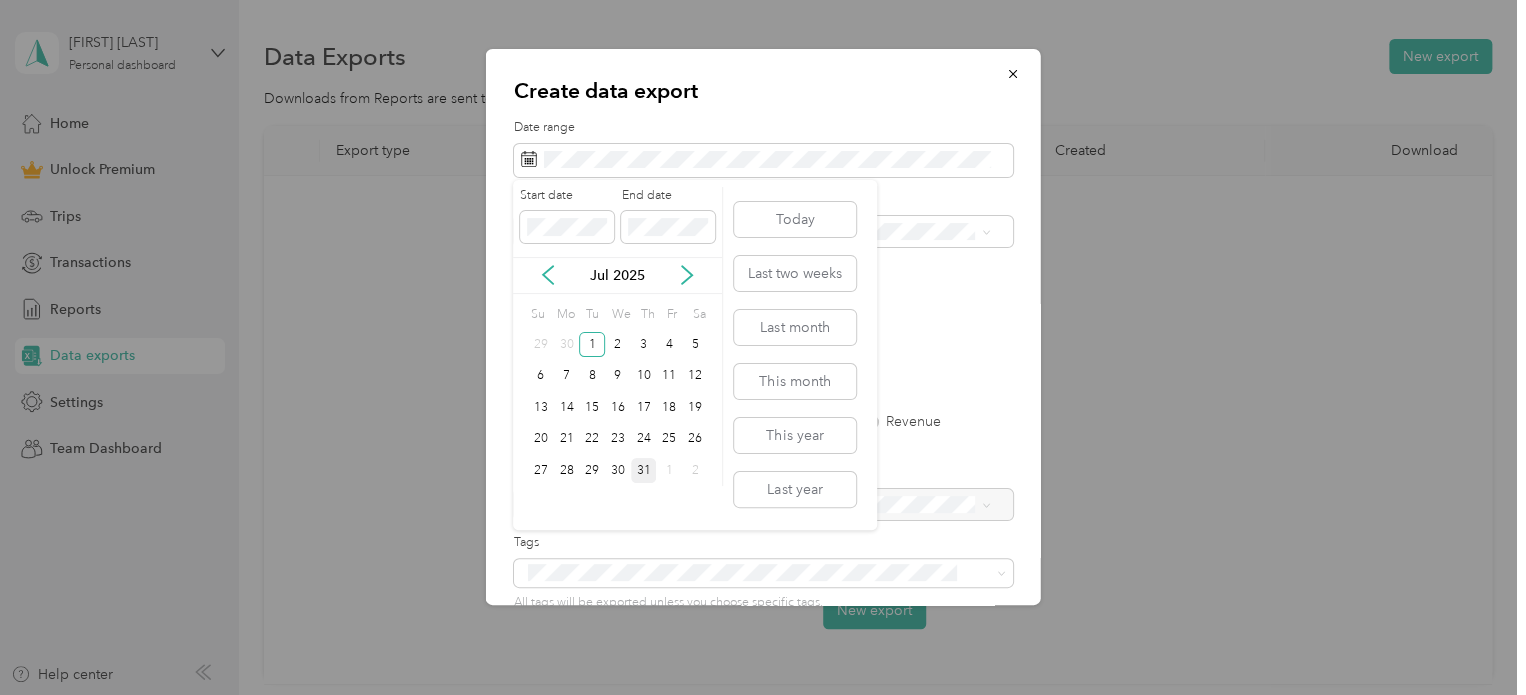 click on "31" at bounding box center [644, 470] 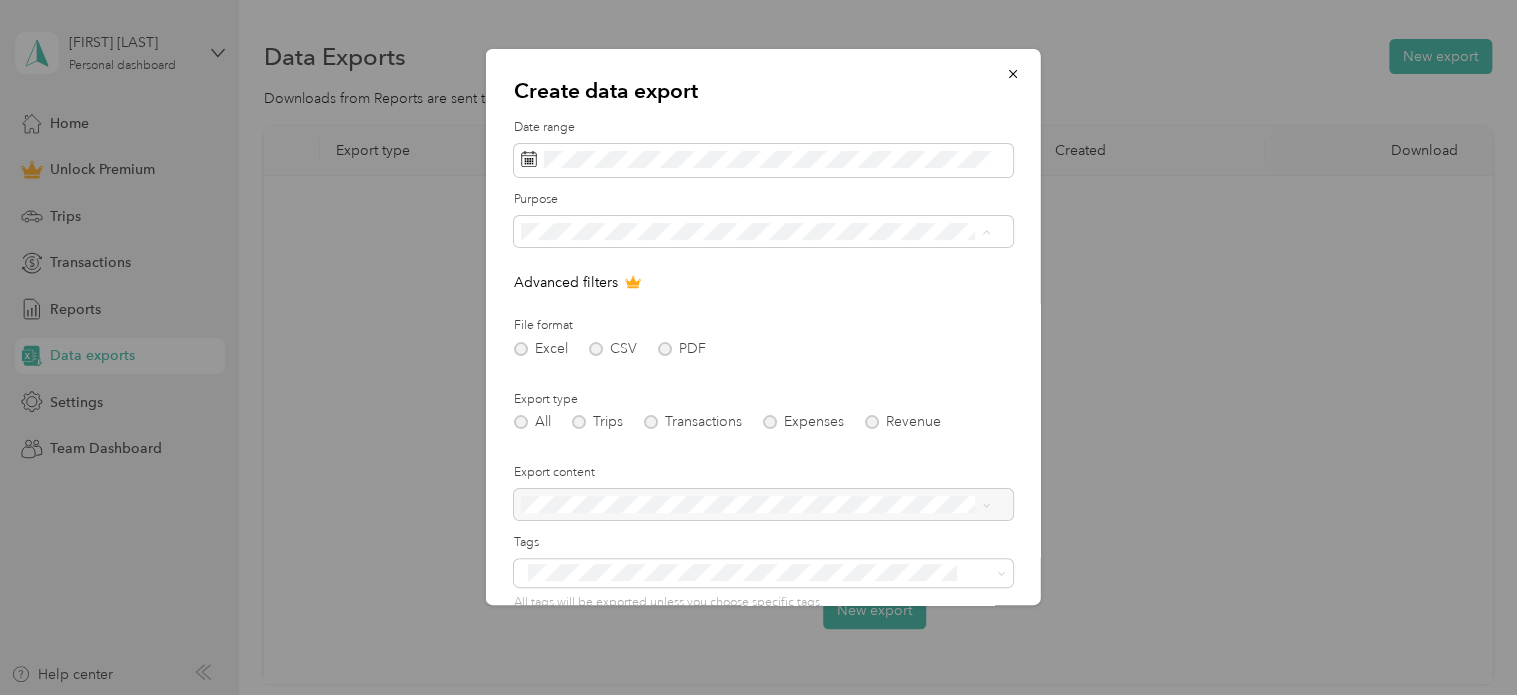 click on "Work" at bounding box center [755, 302] 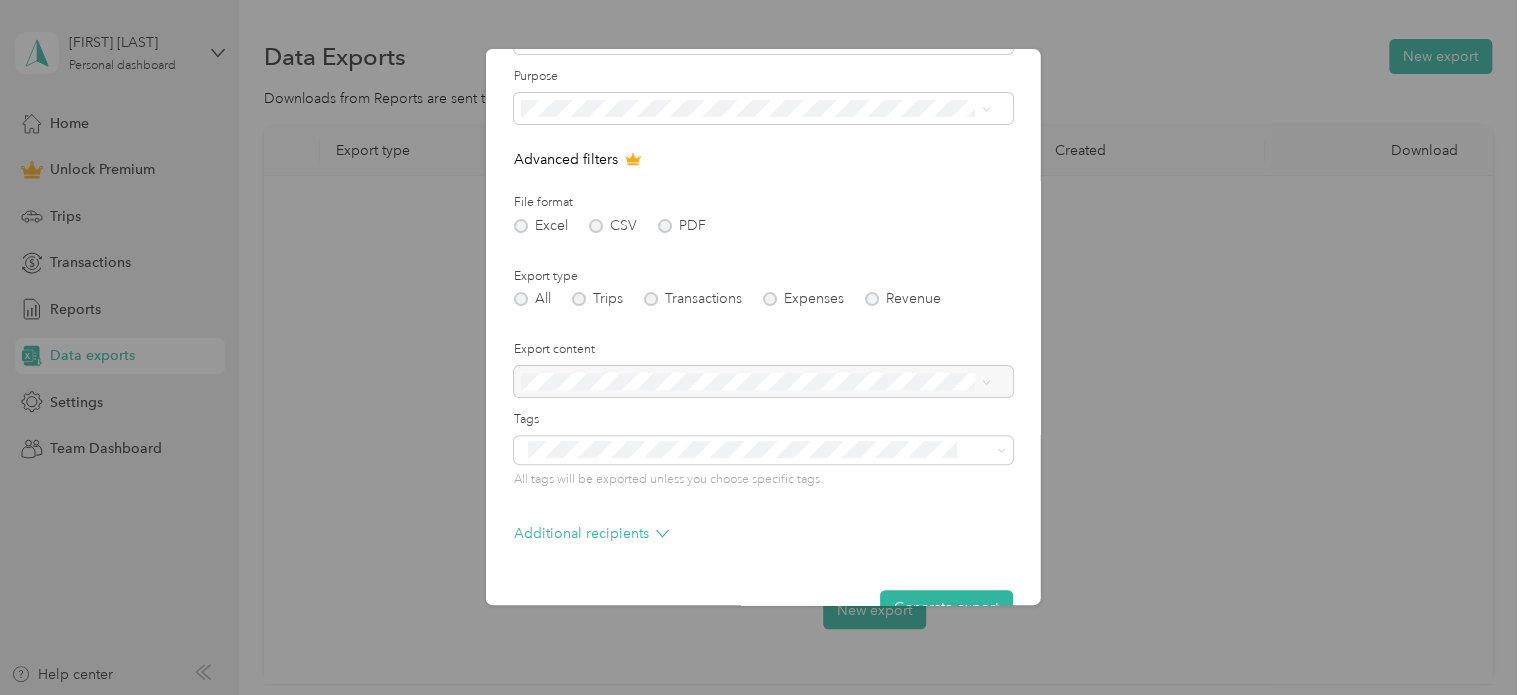 scroll, scrollTop: 171, scrollLeft: 0, axis: vertical 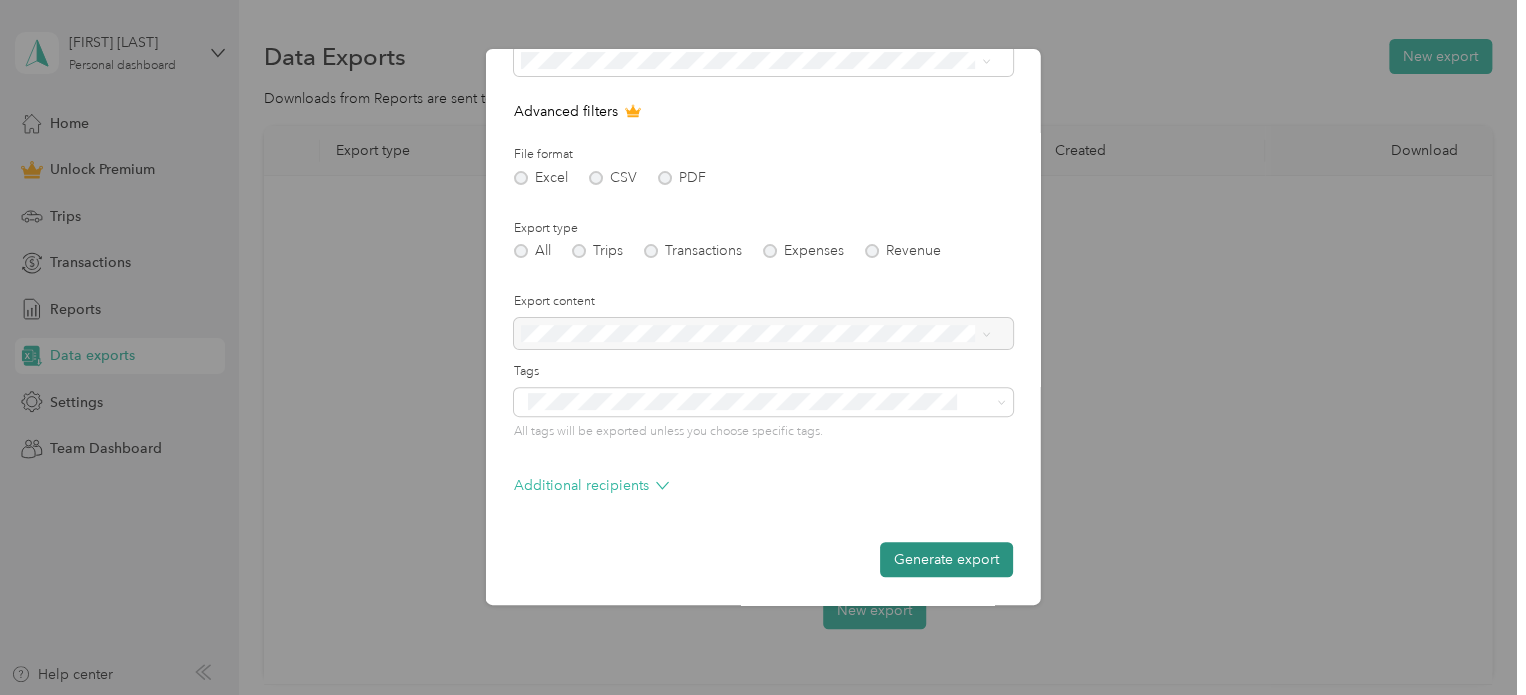 click on "Generate export" at bounding box center (946, 559) 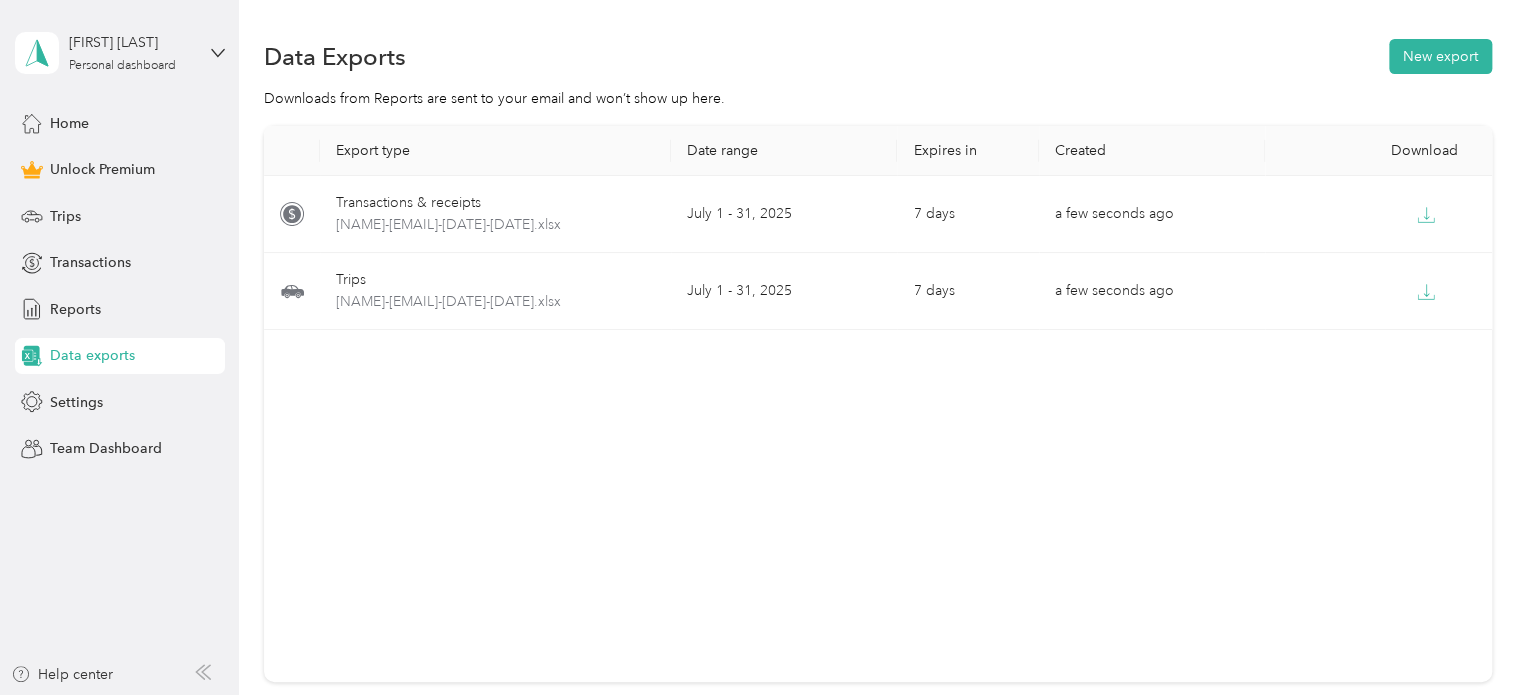 click on "Export type Date range Expires in Created Download             Transactions & receipts [NAME]-[EMAIL]-[DATE]-[DATE].xlsx [MONTH] [NUMBER] - [NUMBER], [YEAR] [NUMBER] days a few seconds ago Trips [NAME]-[EMAIL]-[DATE]-[DATE].xlsx [MONTH] [NUMBER] - [NUMBER], [YEAR] [NUMBER] days a few seconds ago" at bounding box center [878, 404] 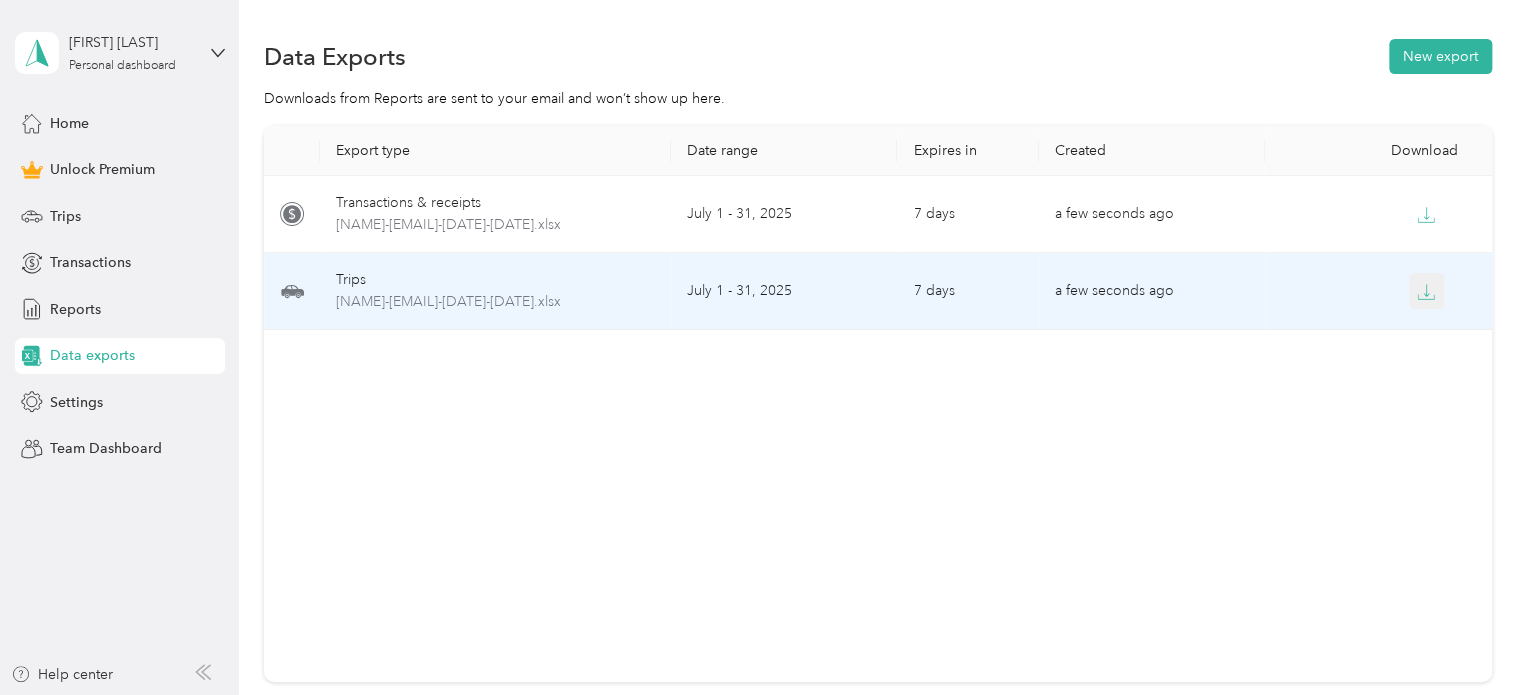 click 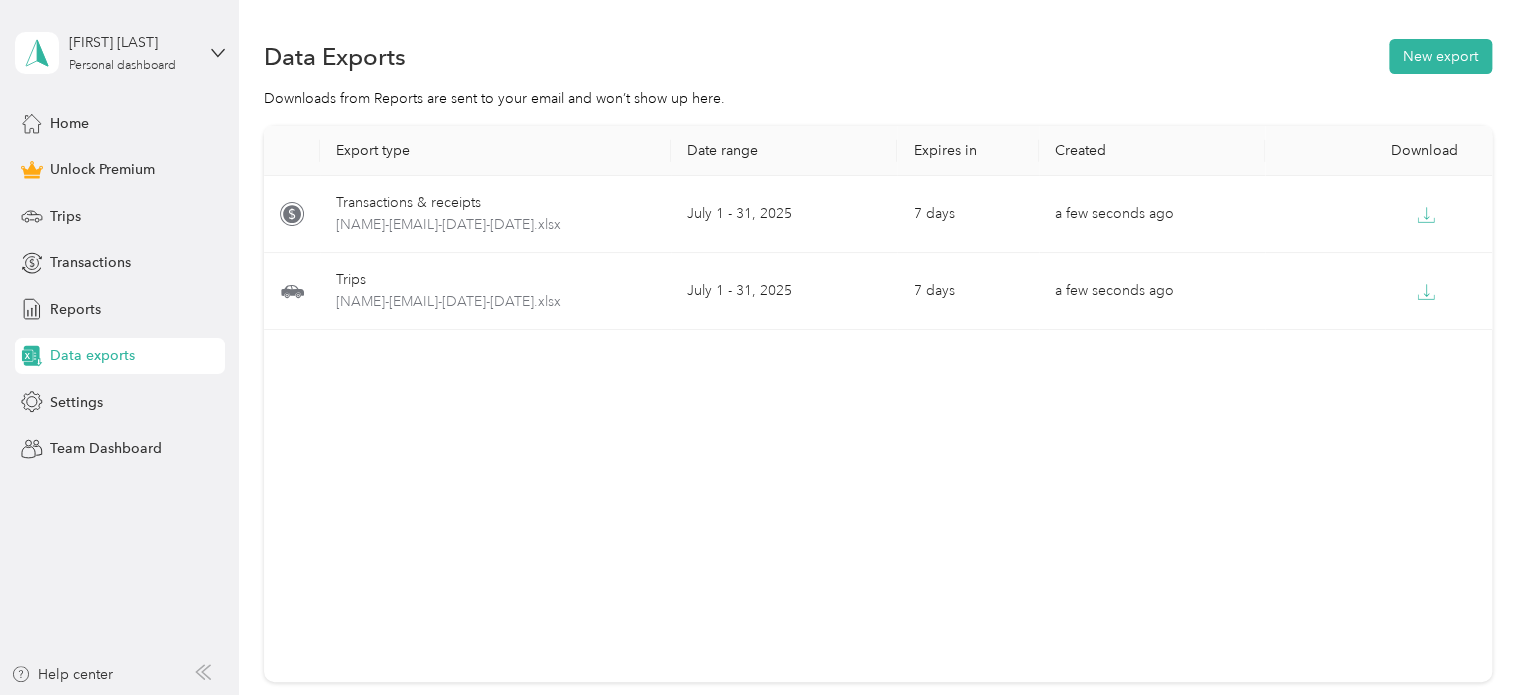 click on "Export type Date range Expires in Created Download             Transactions & receipts [NAME]-[EMAIL]-[DATE]-[DATE].xlsx [MONTH] [NUMBER] - [NUMBER], [YEAR] [NUMBER] days a few seconds ago Trips [NAME]-[EMAIL]-[DATE]-[DATE].xlsx [MONTH] [NUMBER] - [NUMBER], [YEAR] [NUMBER] days a few seconds ago" at bounding box center [878, 404] 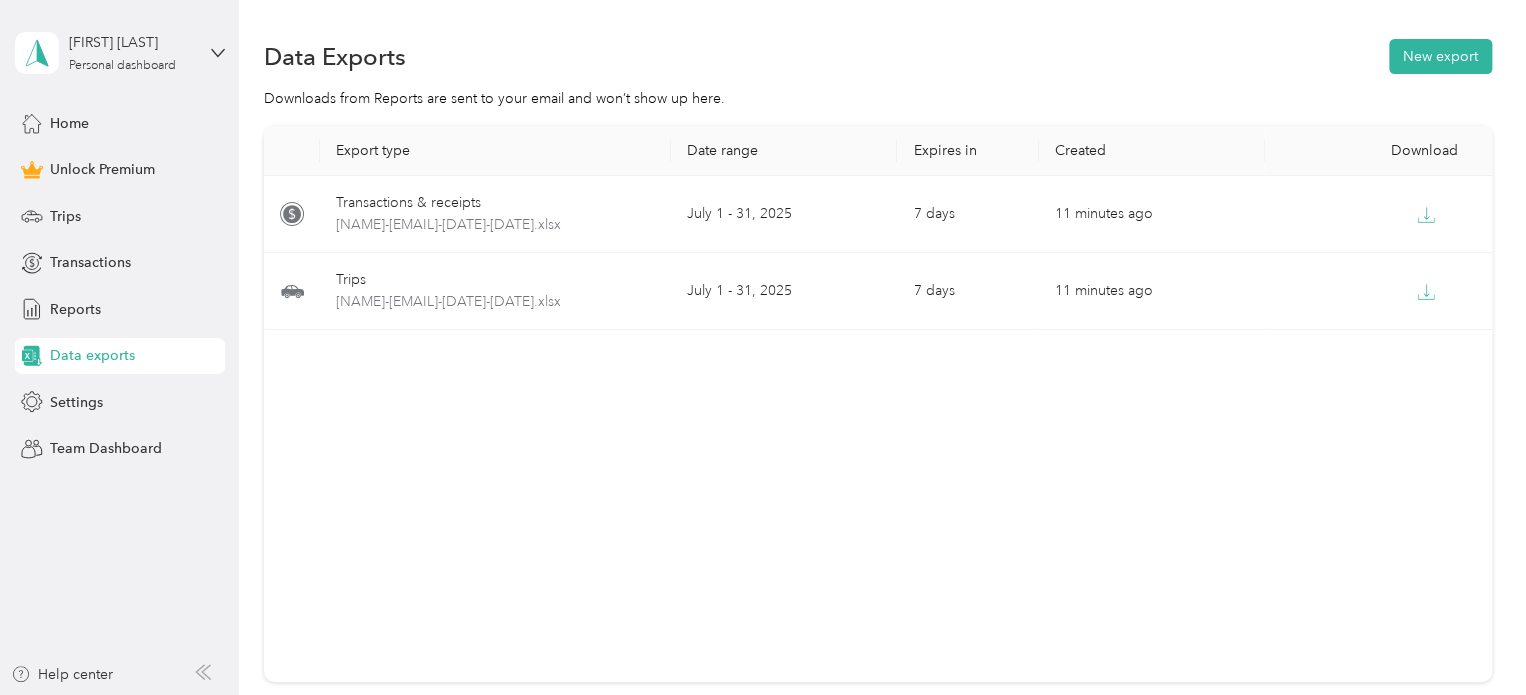 click on "Export type Date range Expires in Created Download             Transactions & receipts [NAME]-[EMAIL]-[DATE]-[DATE].xlsx [MONTH] [NUMBER] - [NUMBER], [YEAR] [NUMBER] days [NUMBER] minutes ago Trips [NAME]-[EMAIL]-[DATE]-[DATE].xlsx [MONTH] [NUMBER] - [NUMBER], [YEAR] [NUMBER] days [NUMBER] minutes ago" at bounding box center (878, 404) 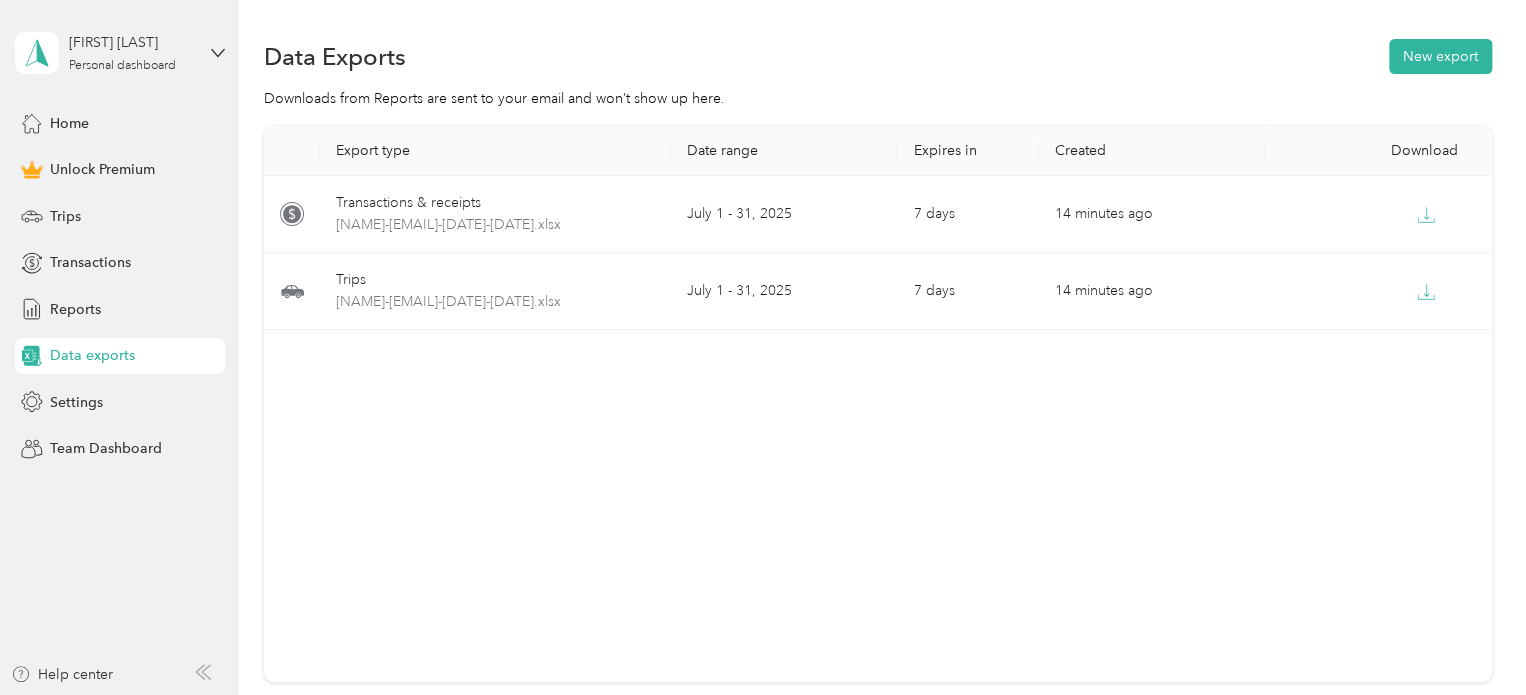 click on "Export type Date range Expires in Created Download             Transactions & receipts [NAME]-[EMAIL]-[DATE]-[DATE].xlsx [MONTH] [NUMBER] - [NUMBER], [YEAR] [NUMBER] days [NUMBER] minutes ago Trips [NAME]-[EMAIL]-[DATE]-[DATE].xlsx [MONTH] [NUMBER] - [NUMBER], [YEAR] [NUMBER] days [NUMBER] minutes ago" at bounding box center (878, 404) 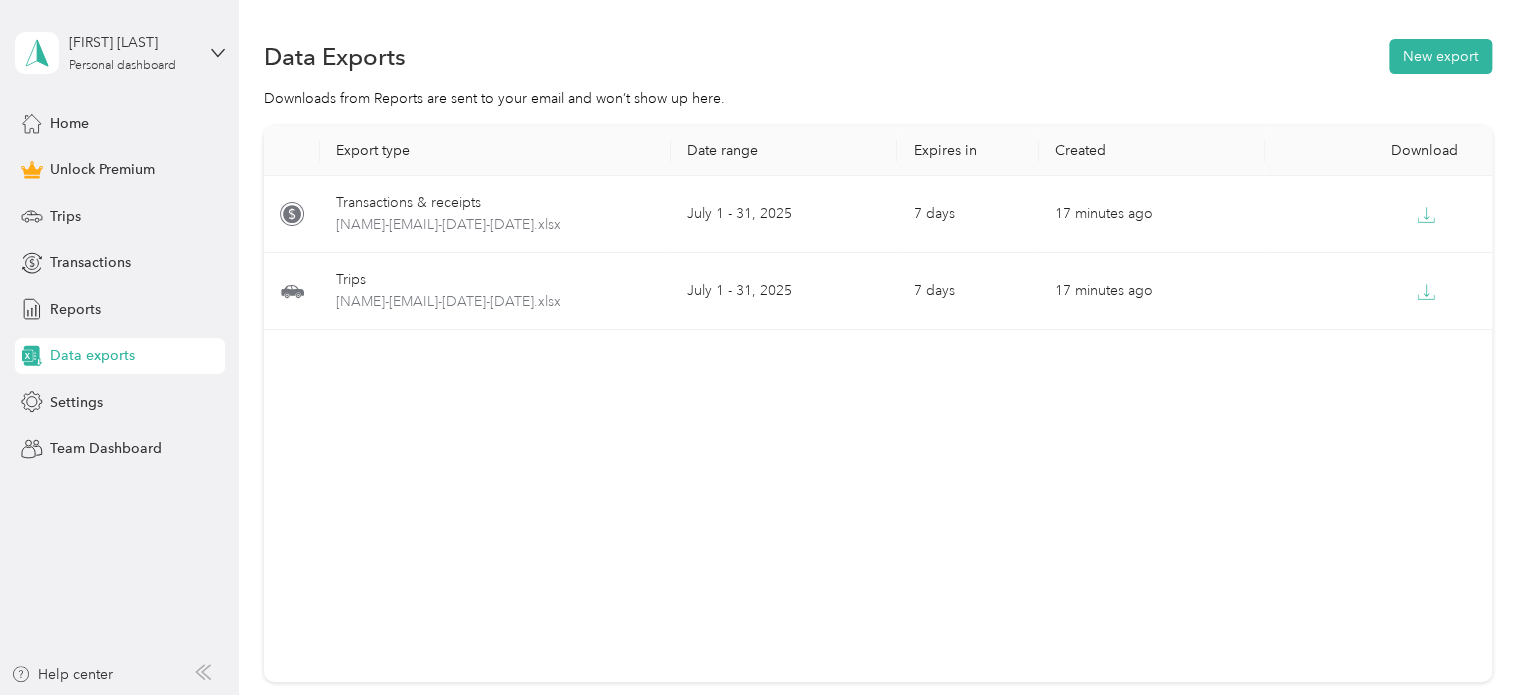 click on "Export type Date range Expires in Created Download             Transactions & receipts [NAME]-[EMAIL]-[DATE]-[DATE].xlsx [MONTH] [NUMBER] - [NUMBER], [YEAR] [NUMBER] days [NUMBER] minutes ago Trips [NAME]-[EMAIL]-[DATE]-[DATE].xlsx [MONTH] [NUMBER] - [NUMBER], [YEAR] [NUMBER] days [NUMBER] minutes ago" at bounding box center (878, 404) 